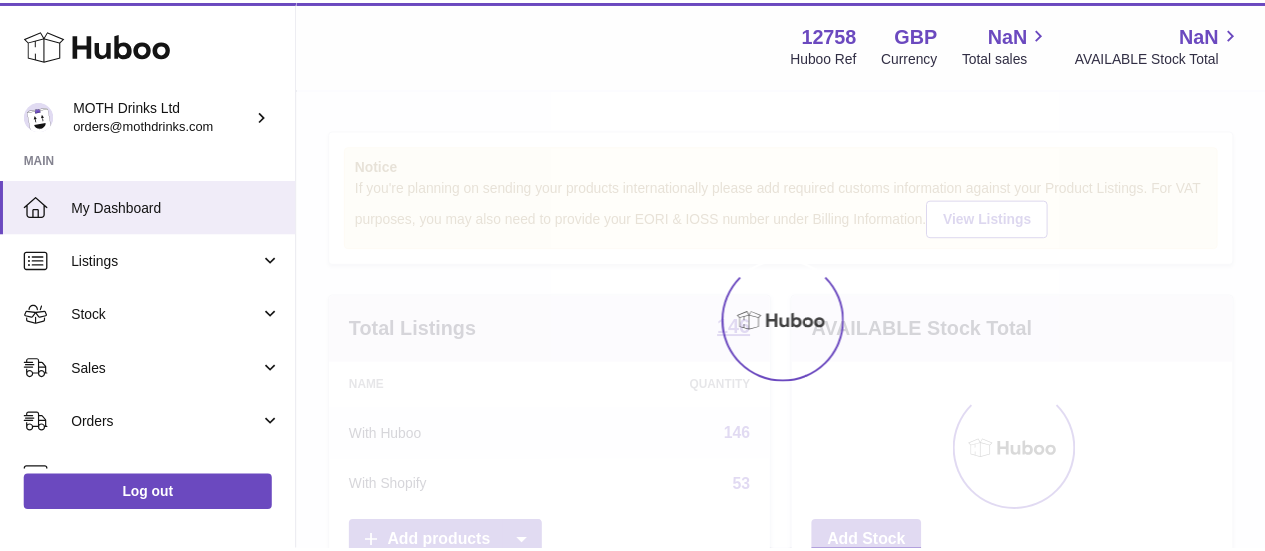 scroll, scrollTop: 0, scrollLeft: 0, axis: both 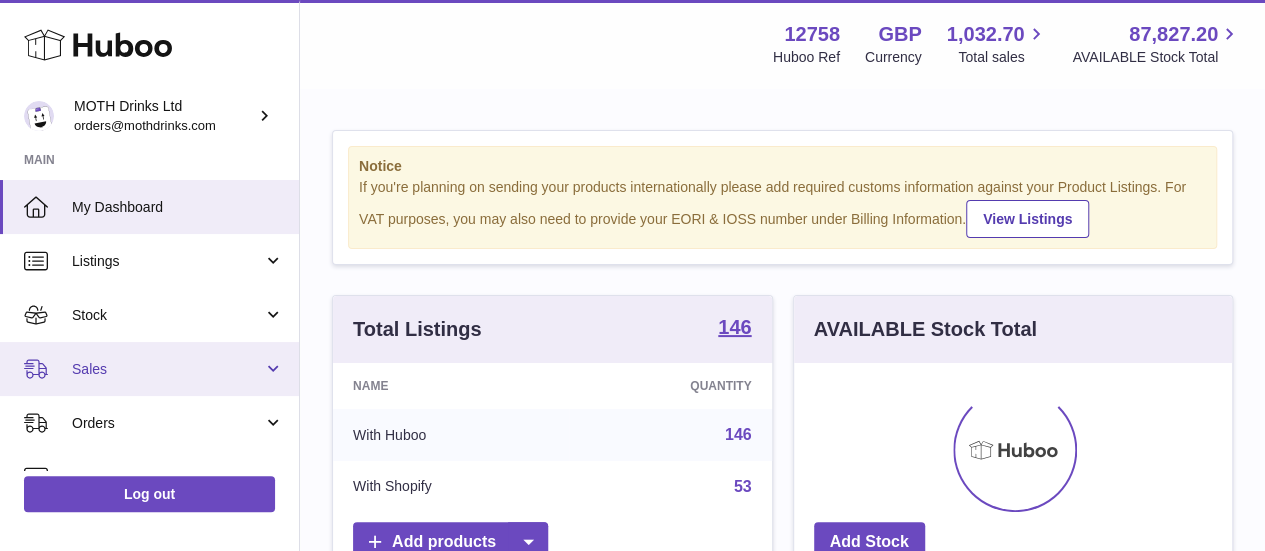 click on "Sales" at bounding box center (167, 369) 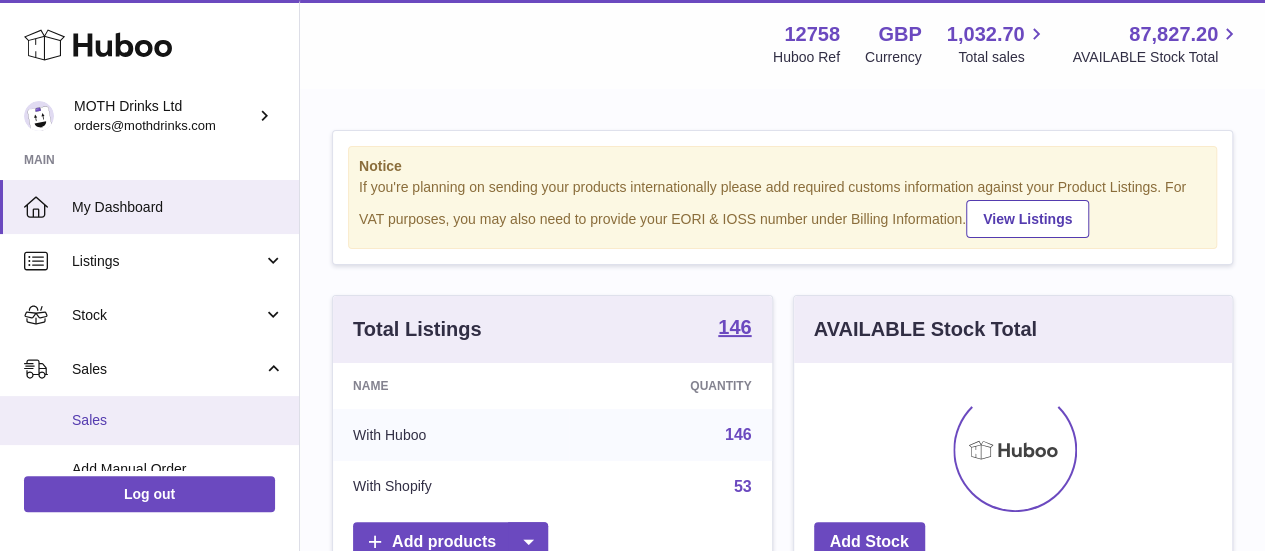 click on "Sales" at bounding box center (149, 420) 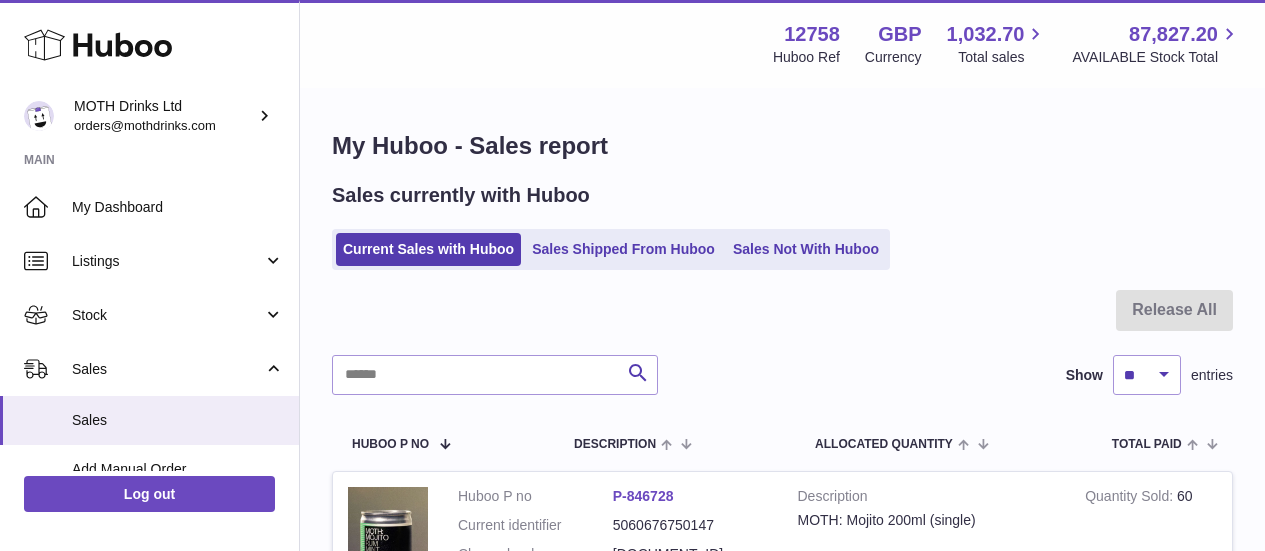 scroll, scrollTop: 0, scrollLeft: 0, axis: both 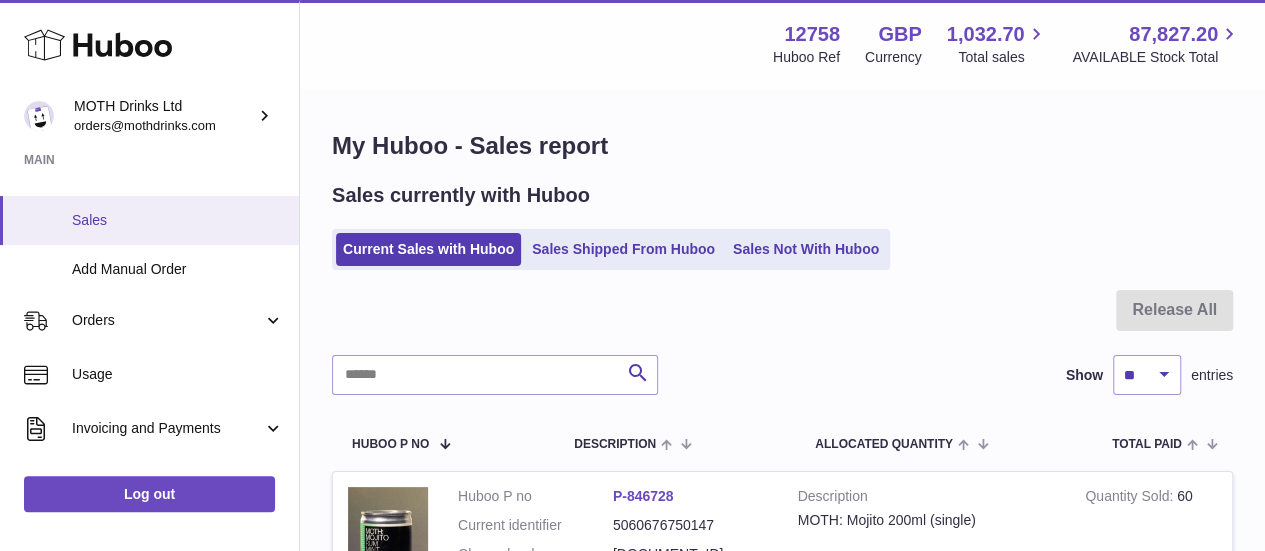 click on "Sales" at bounding box center [178, 220] 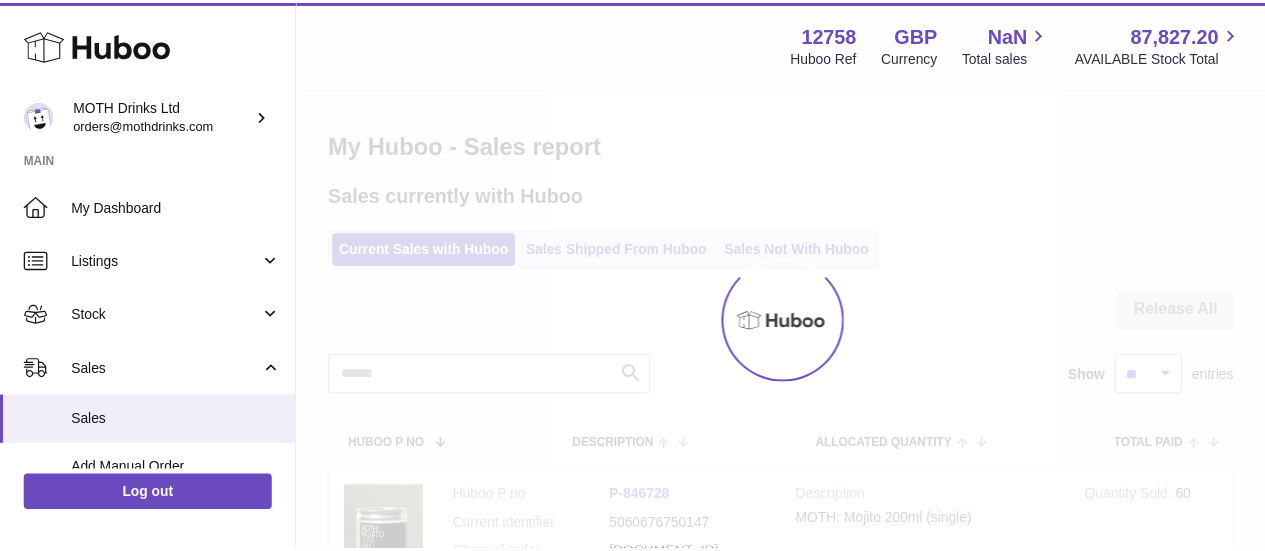 scroll, scrollTop: 0, scrollLeft: 0, axis: both 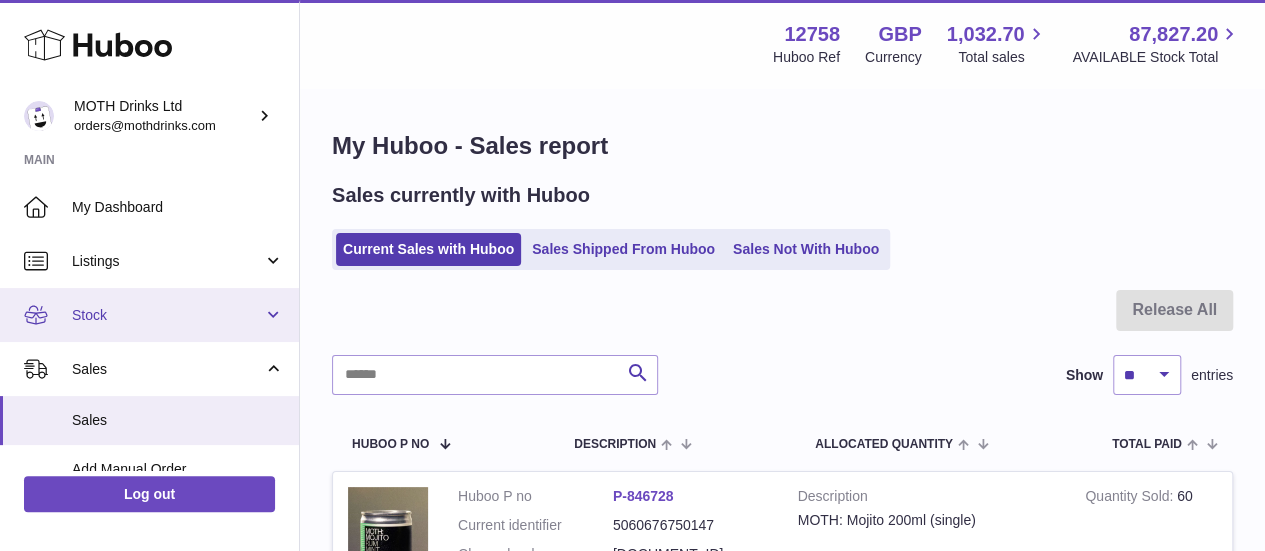 click on "Stock" at bounding box center [167, 315] 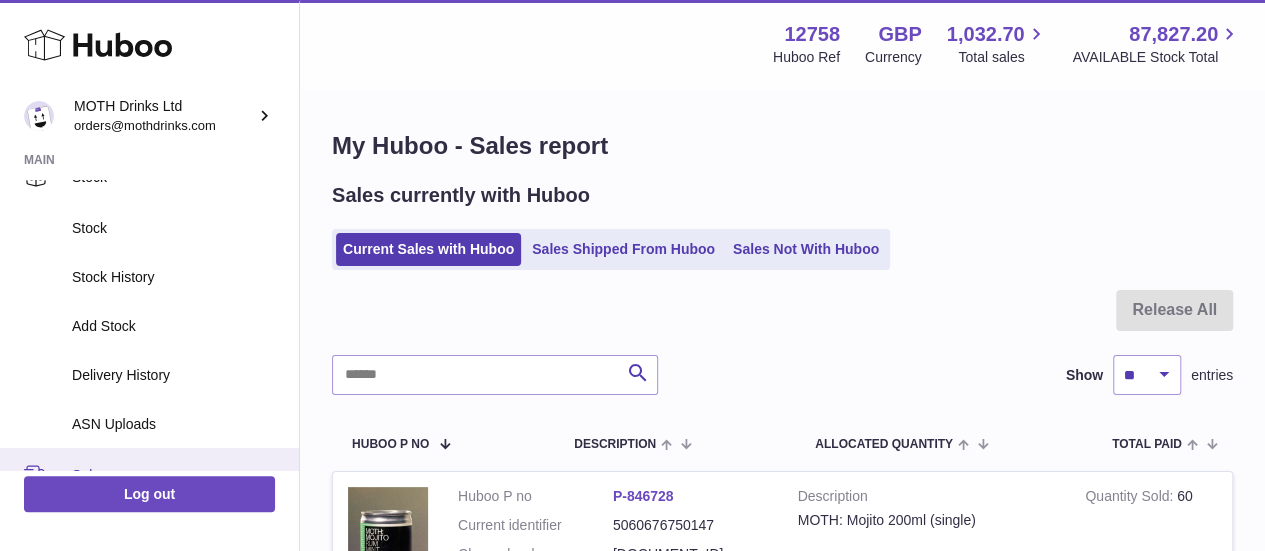 scroll, scrollTop: 200, scrollLeft: 0, axis: vertical 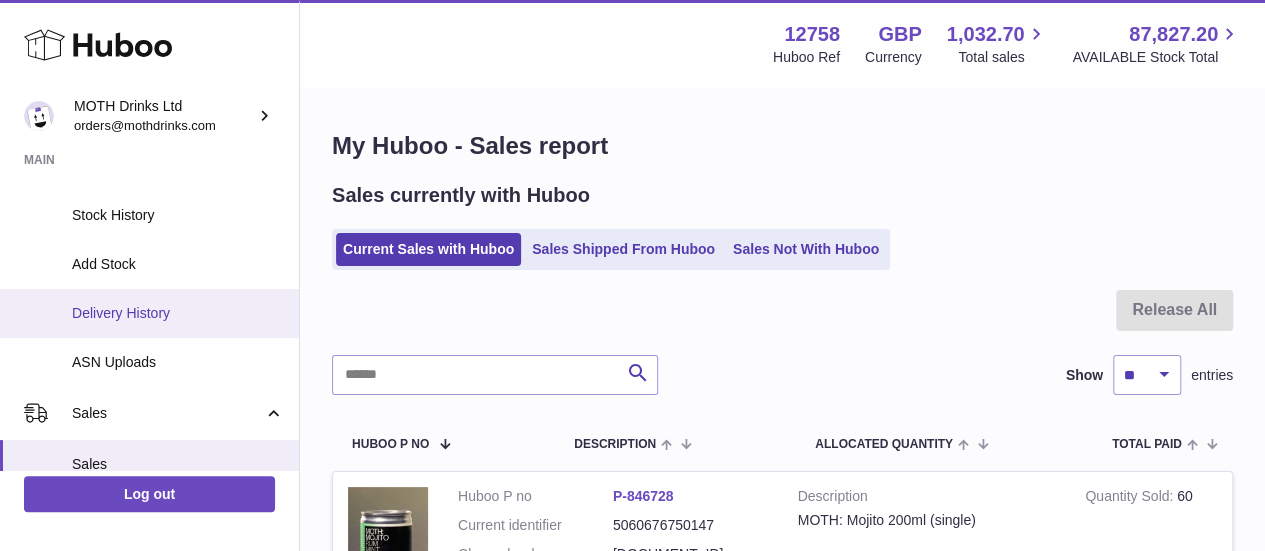 click on "Delivery History" at bounding box center [178, 313] 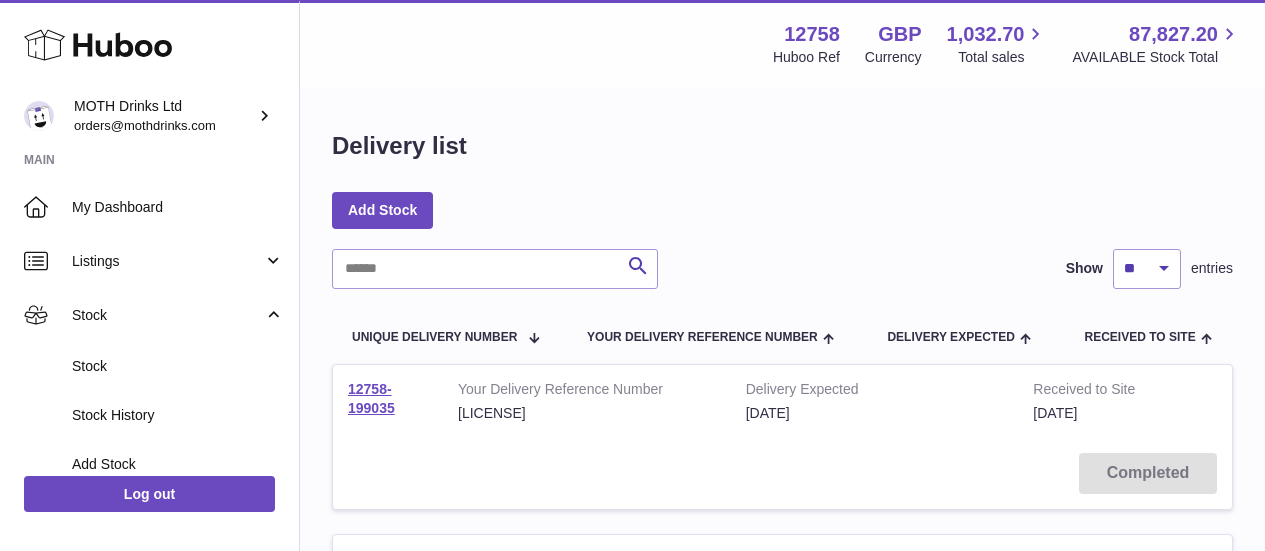 scroll, scrollTop: 0, scrollLeft: 0, axis: both 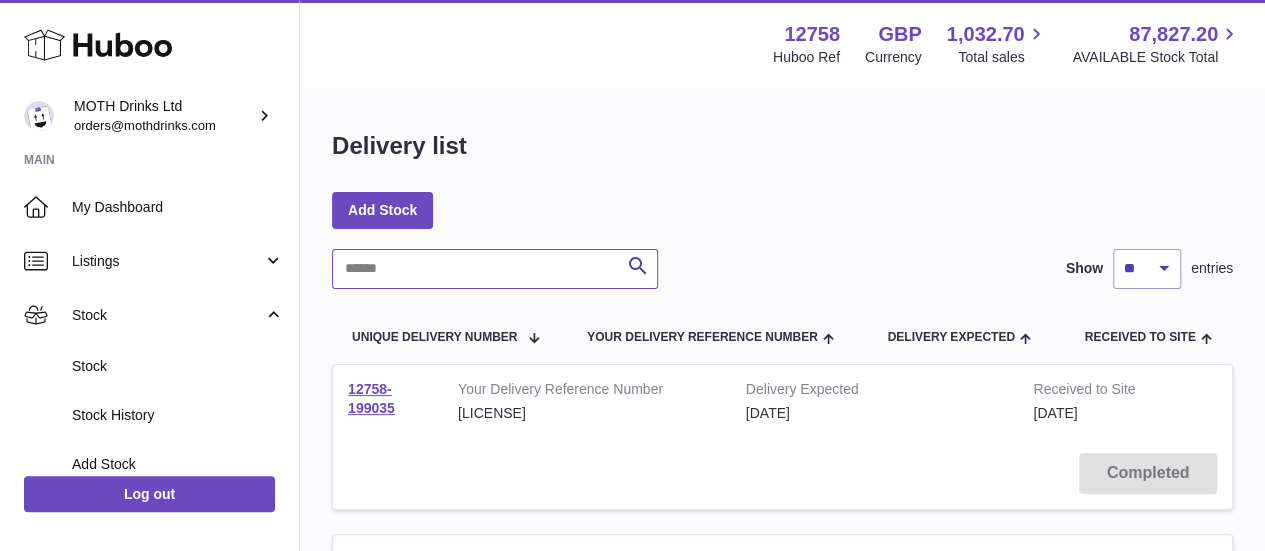 click at bounding box center [495, 269] 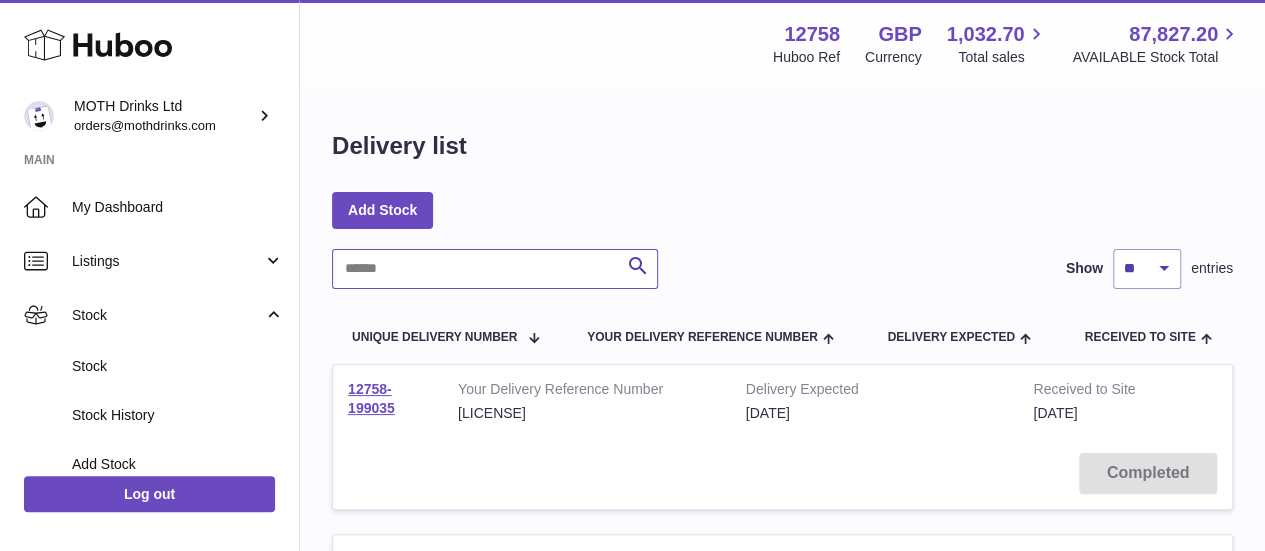 paste on "**********" 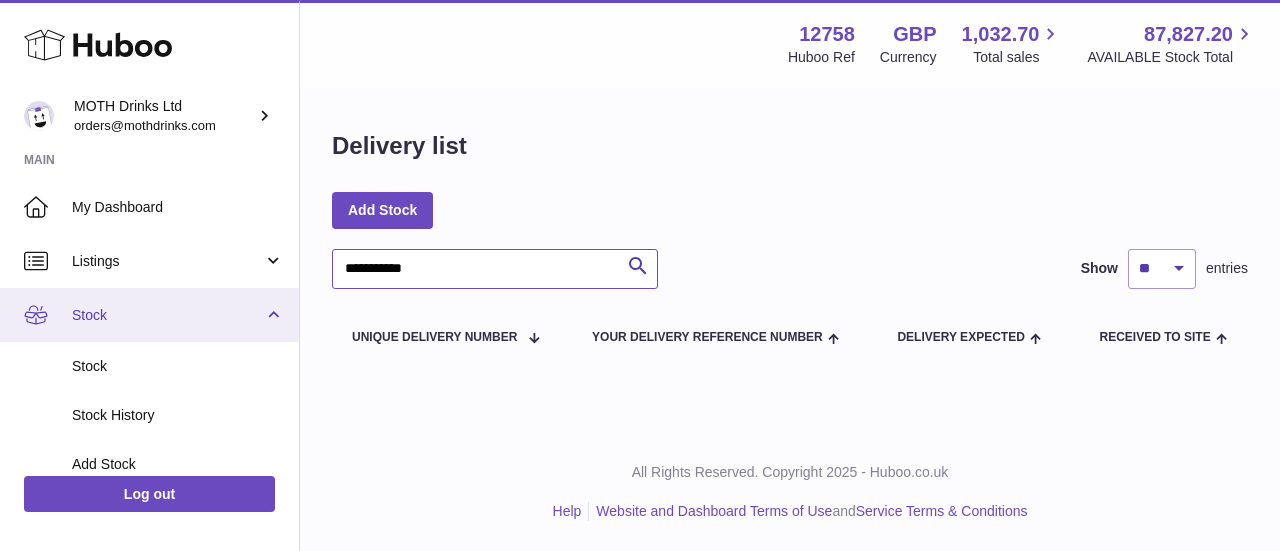 drag, startPoint x: 500, startPoint y: 276, endPoint x: 277, endPoint y: 291, distance: 223.50392 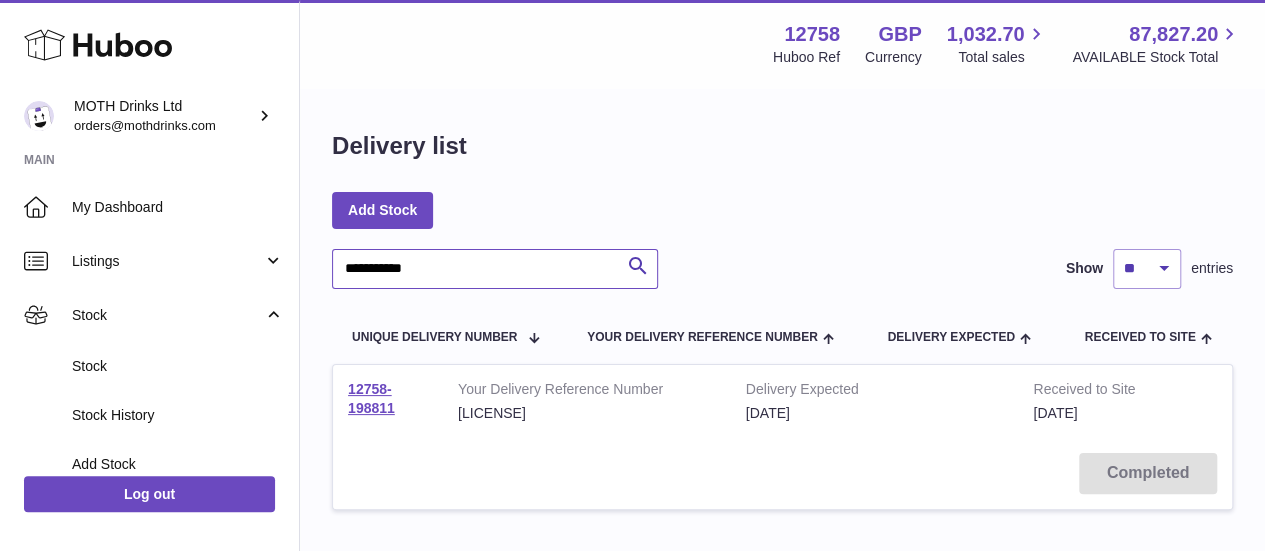 type on "**********" 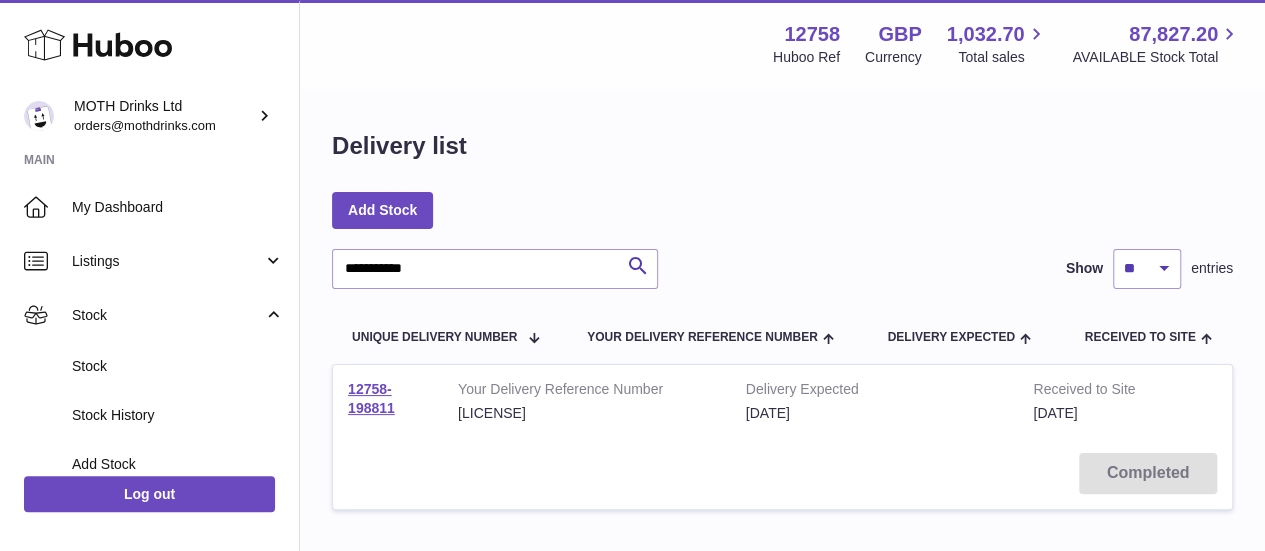 click on "12758-198811" at bounding box center [388, 401] 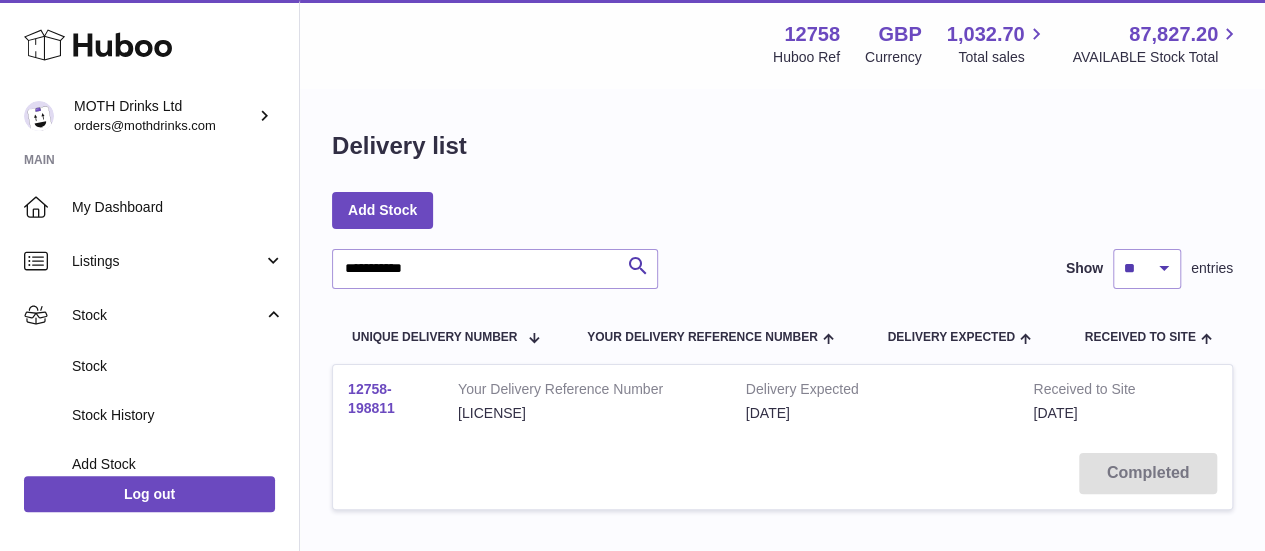 click on "12758-198811" at bounding box center [371, 398] 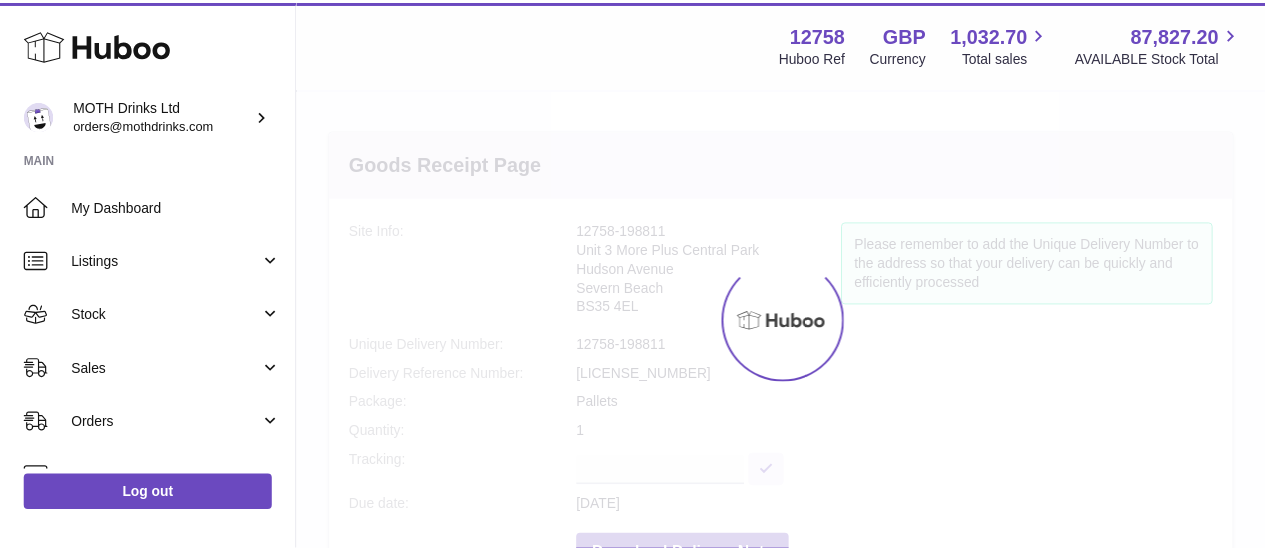 scroll, scrollTop: 0, scrollLeft: 0, axis: both 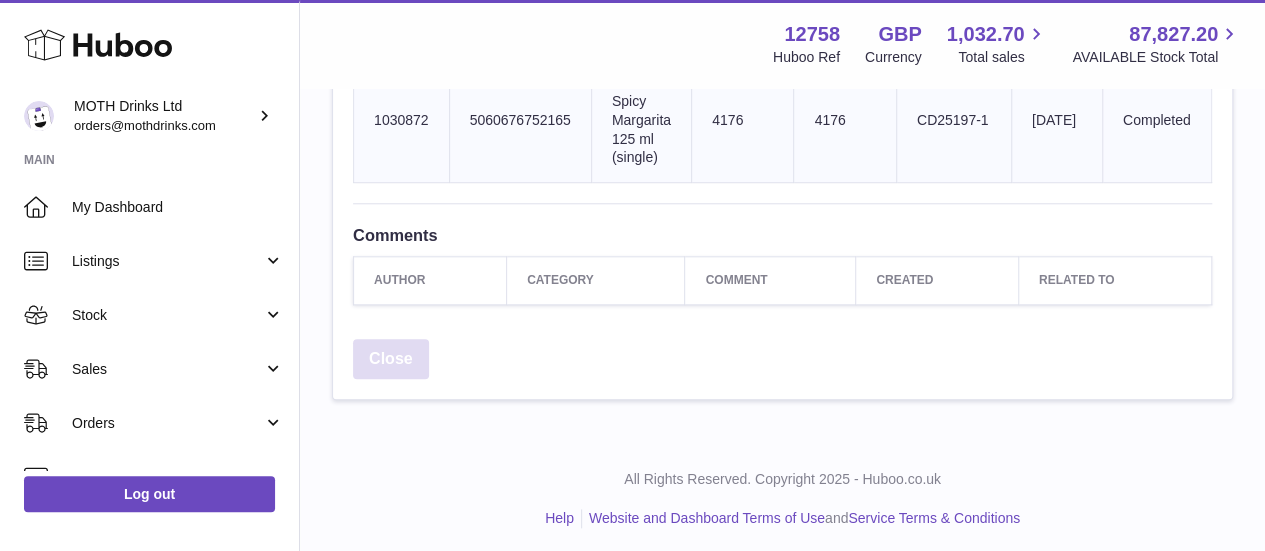 click on "Close" at bounding box center (391, 359) 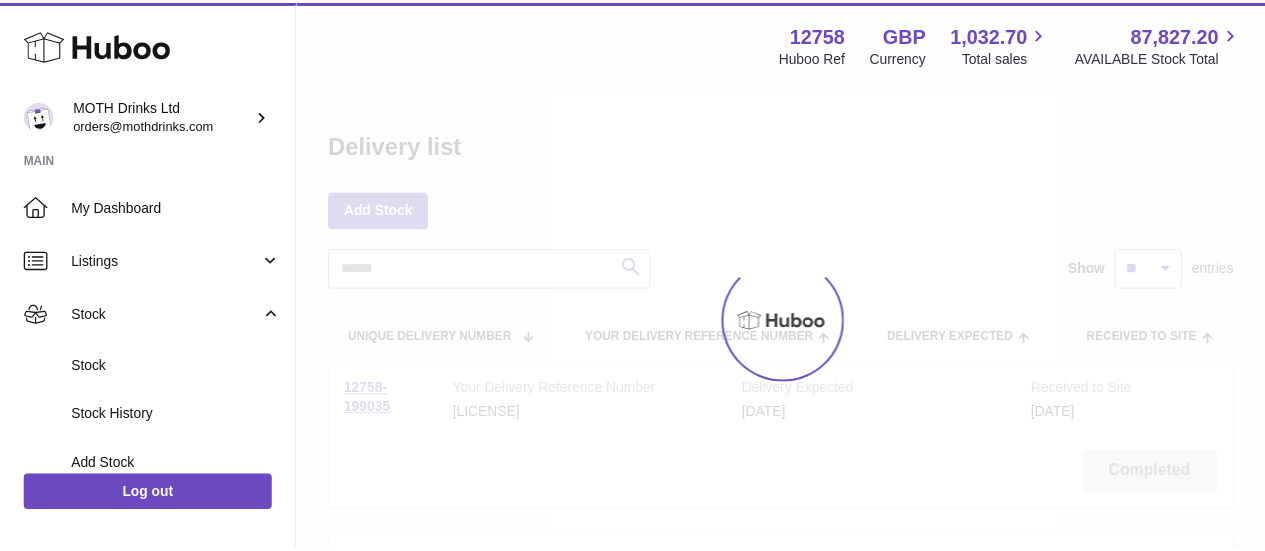 scroll, scrollTop: 0, scrollLeft: 0, axis: both 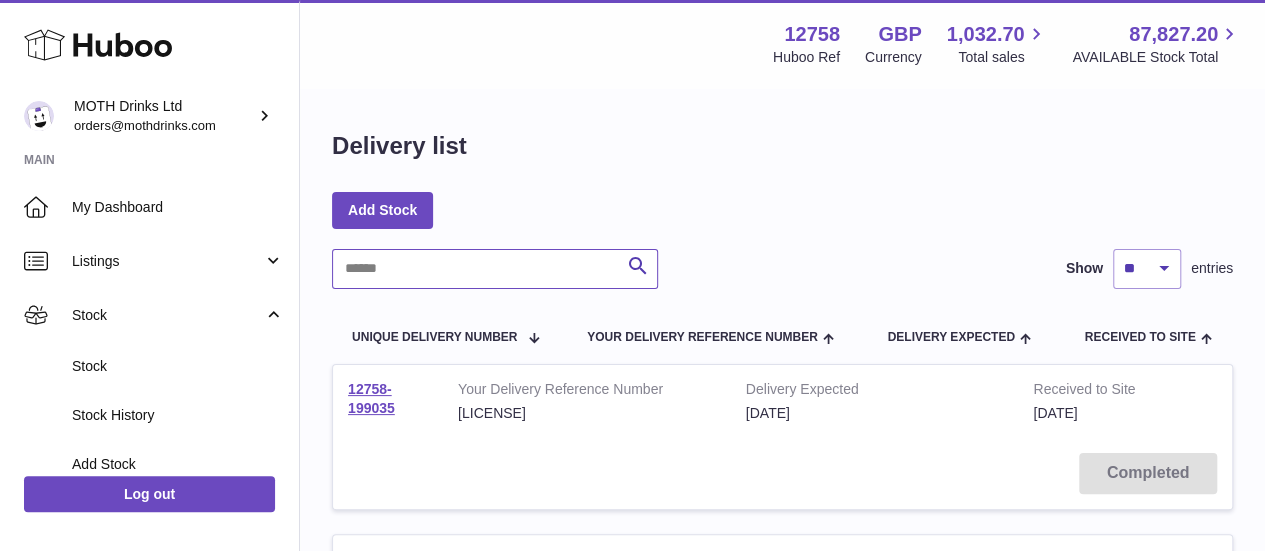 click at bounding box center [495, 269] 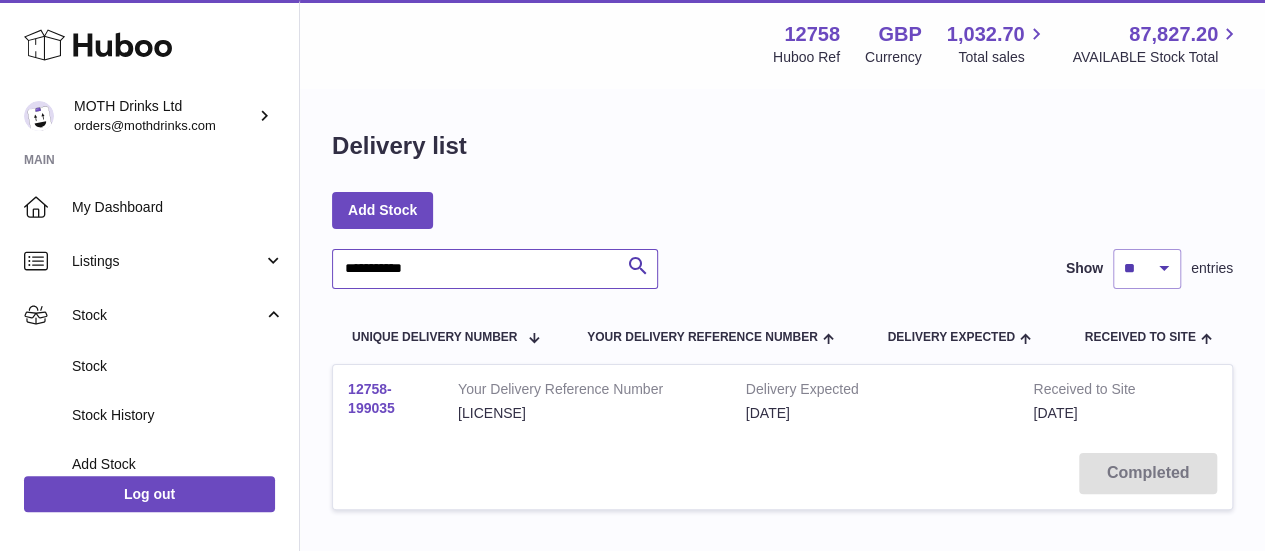 type on "**********" 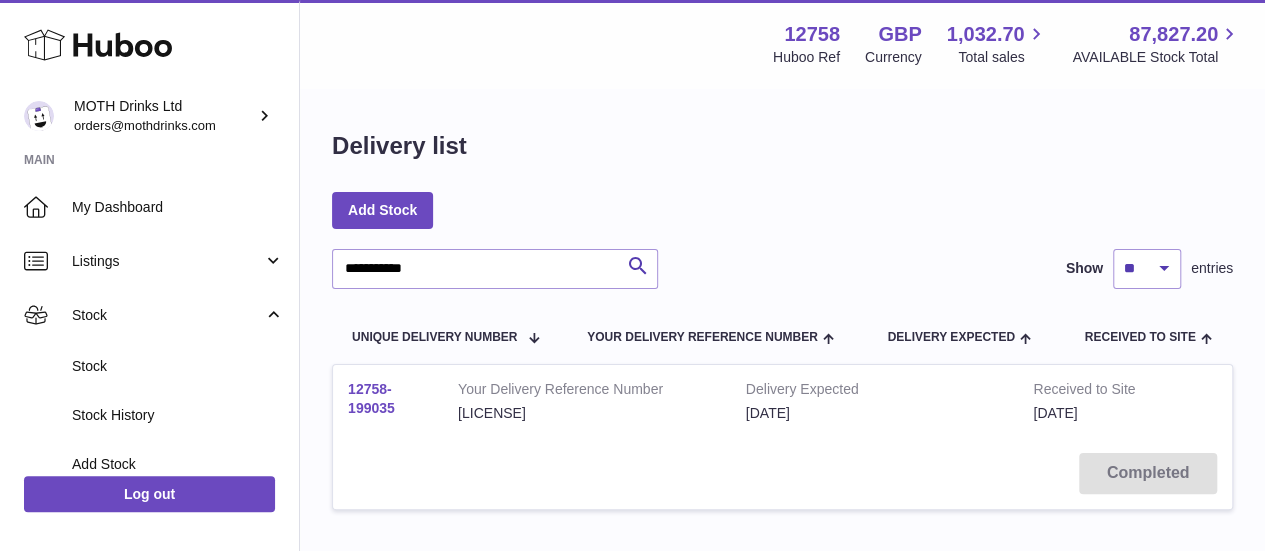 click on "12758-199035" at bounding box center (371, 398) 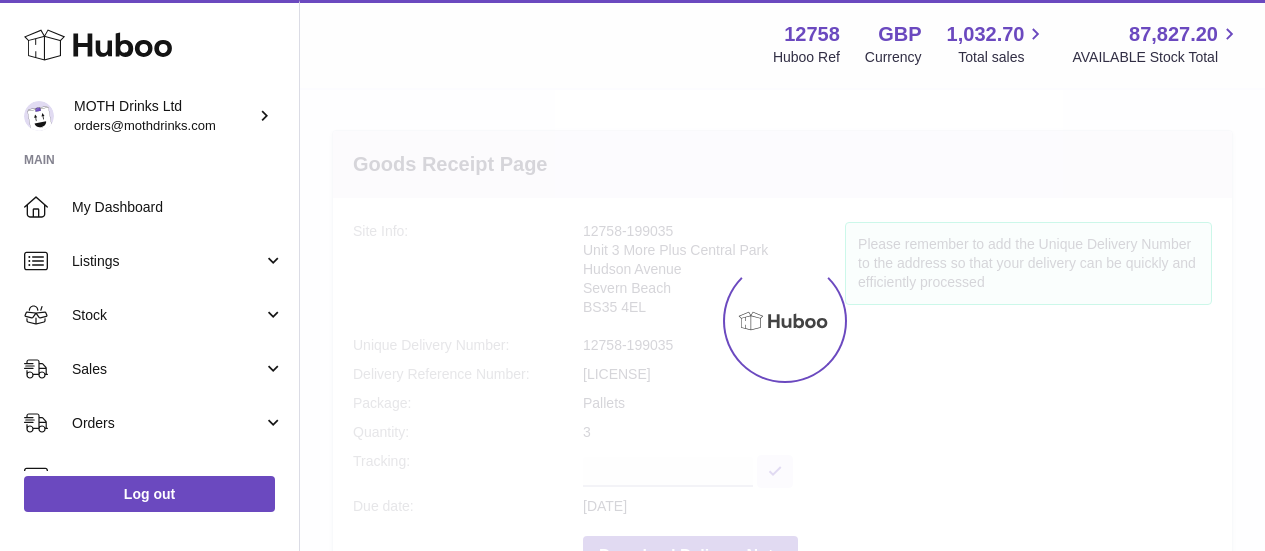 scroll, scrollTop: 0, scrollLeft: 0, axis: both 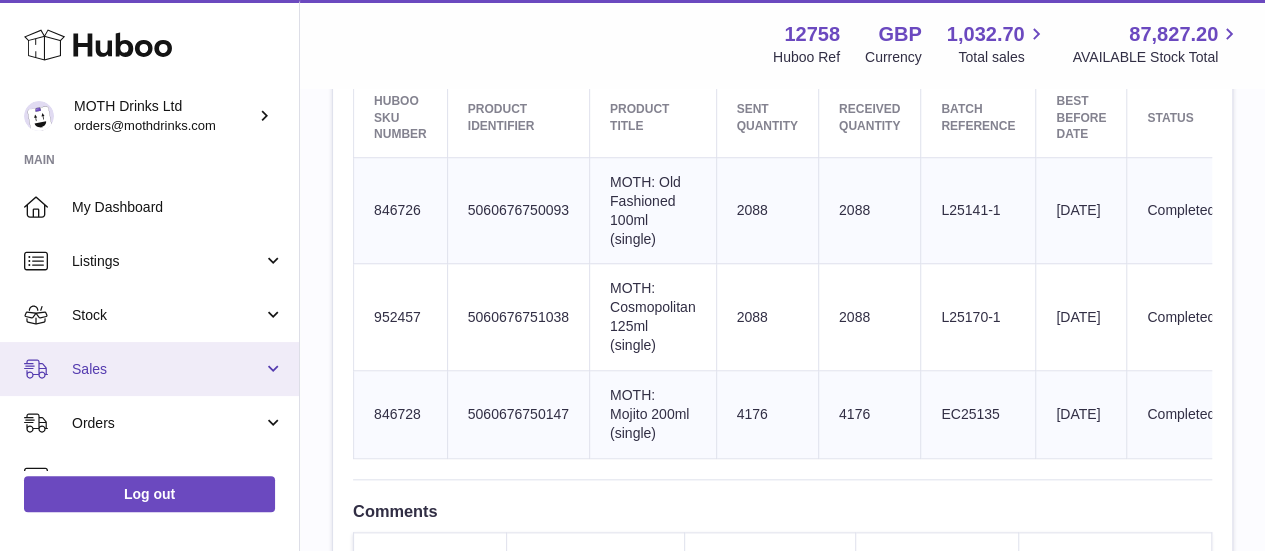 click on "Sales" at bounding box center [149, 369] 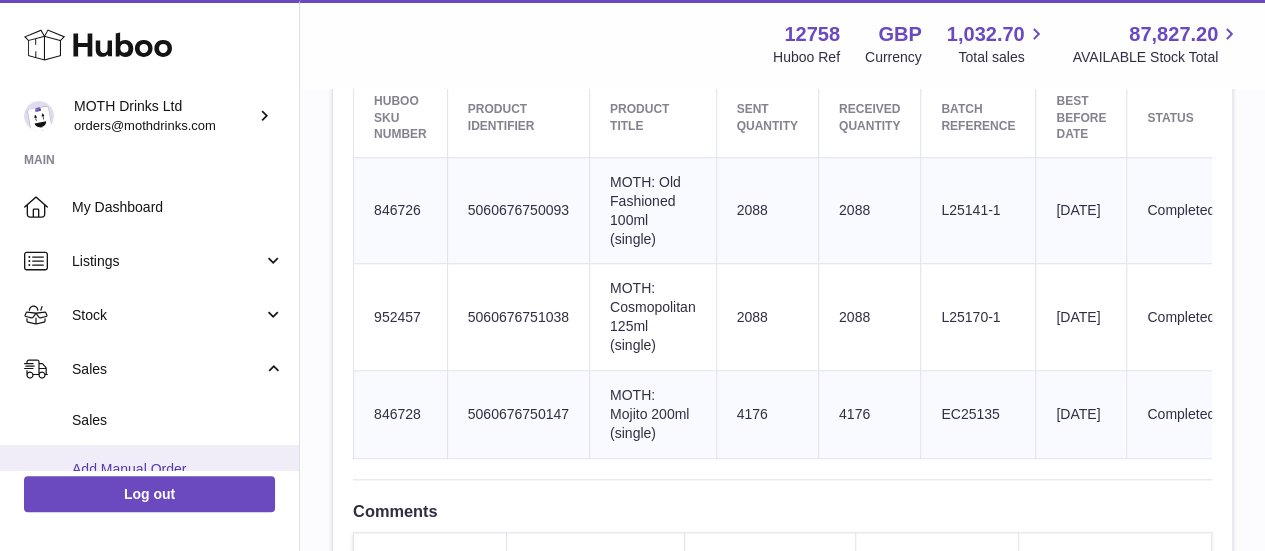 click on "Add Manual Order" at bounding box center [178, 469] 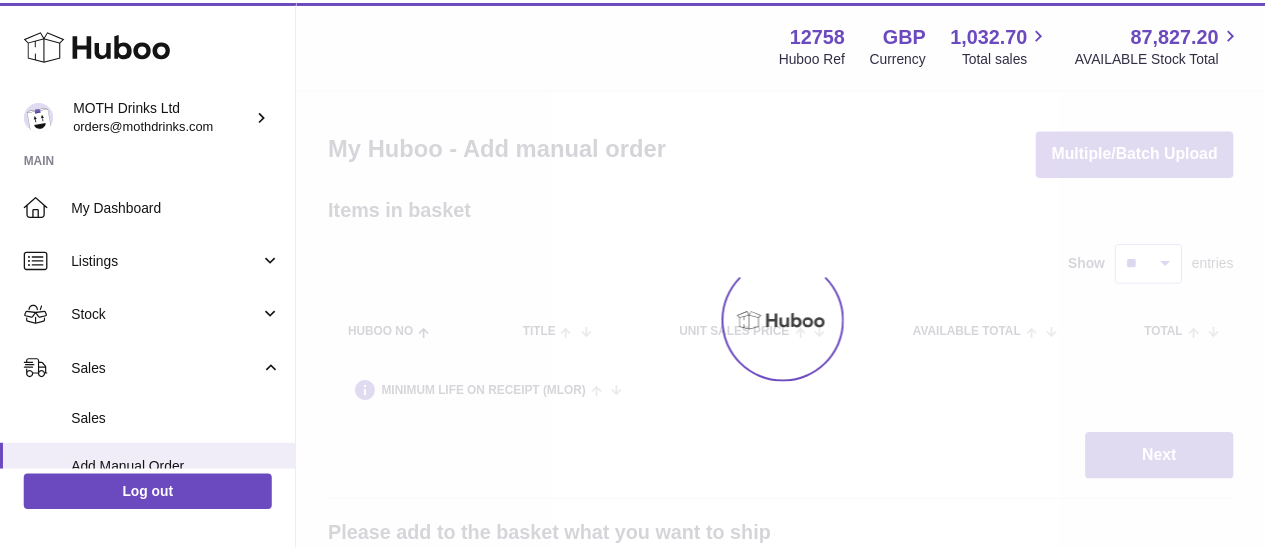 scroll, scrollTop: 0, scrollLeft: 0, axis: both 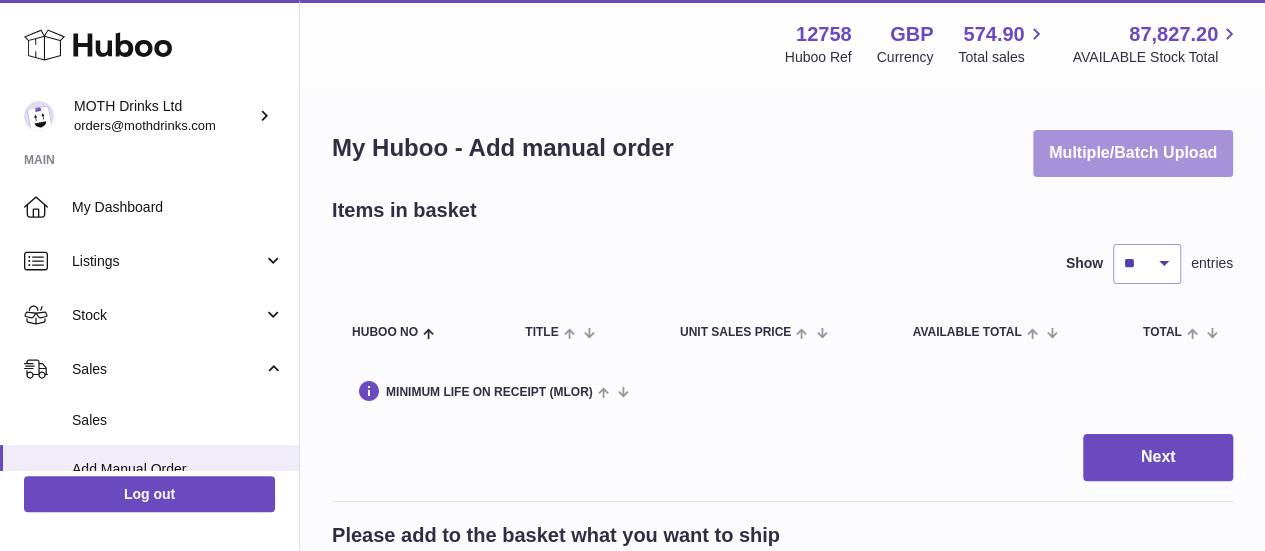 click on "Multiple/Batch Upload" at bounding box center [1133, 153] 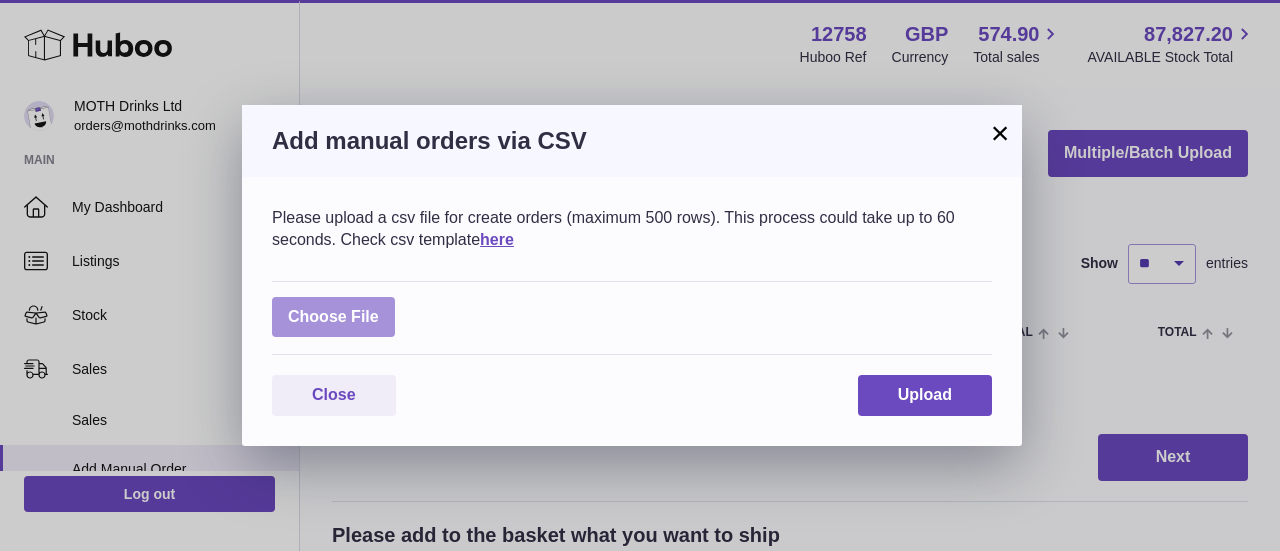 click at bounding box center (333, 317) 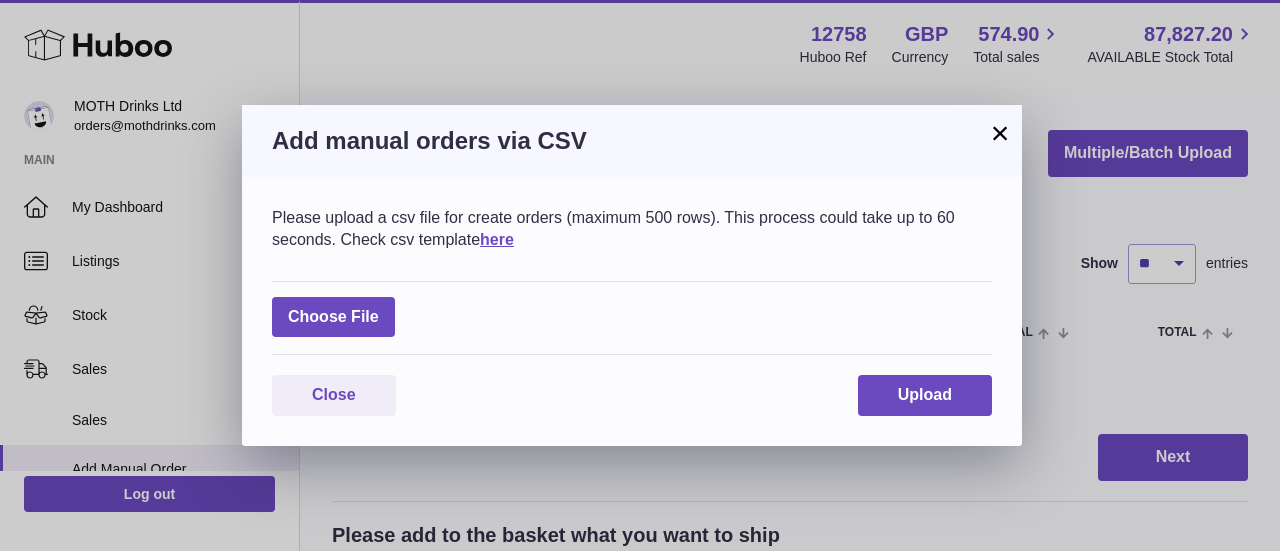 type 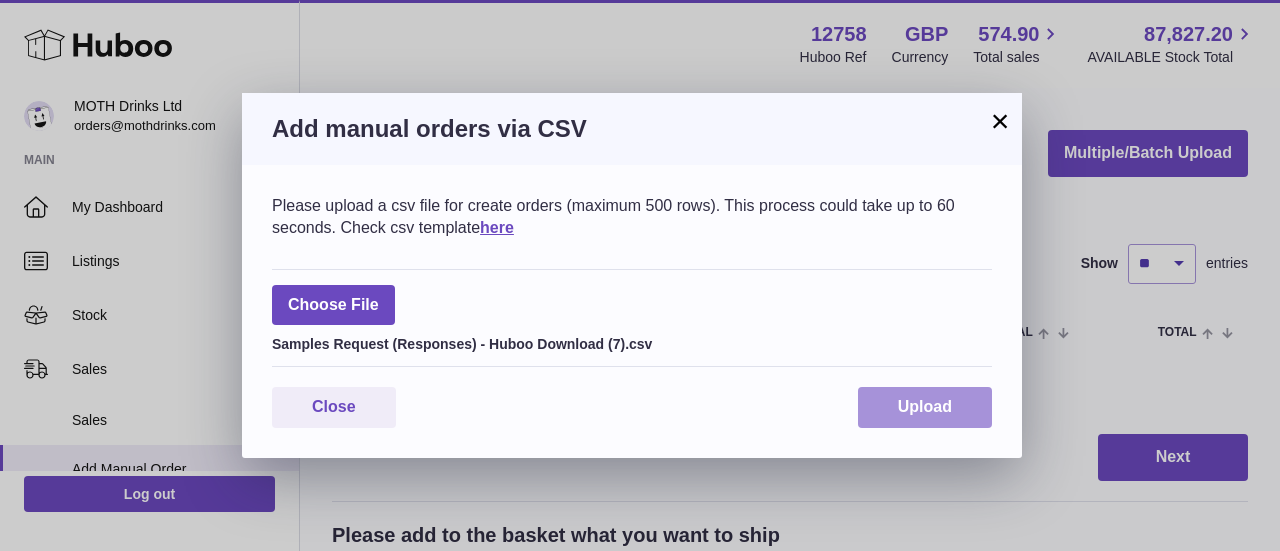 click on "Upload" at bounding box center [925, 406] 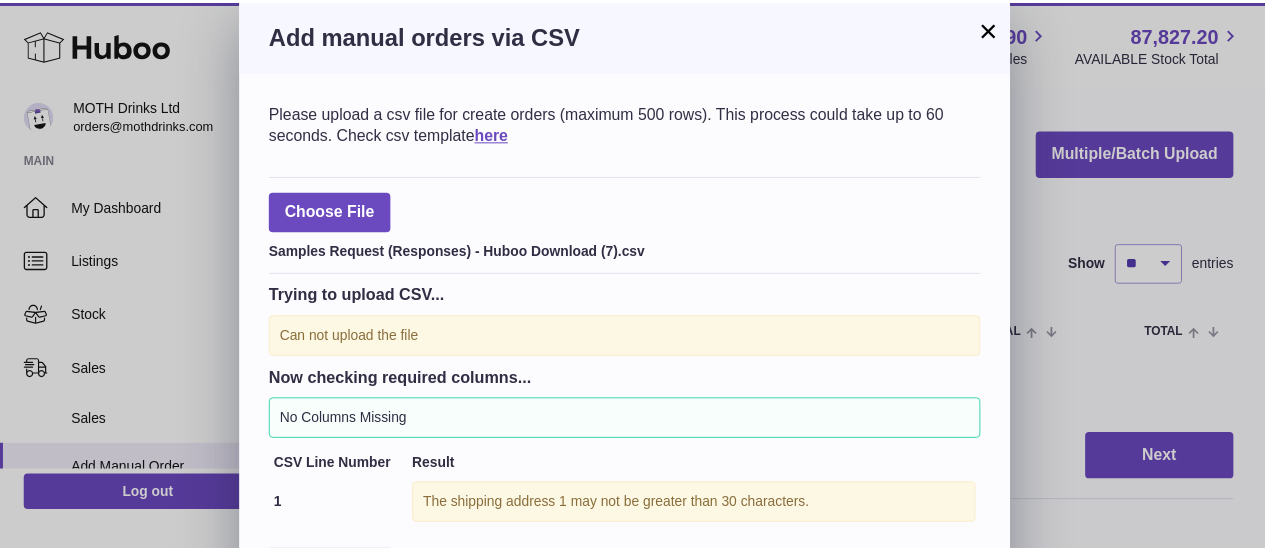 scroll, scrollTop: 68, scrollLeft: 0, axis: vertical 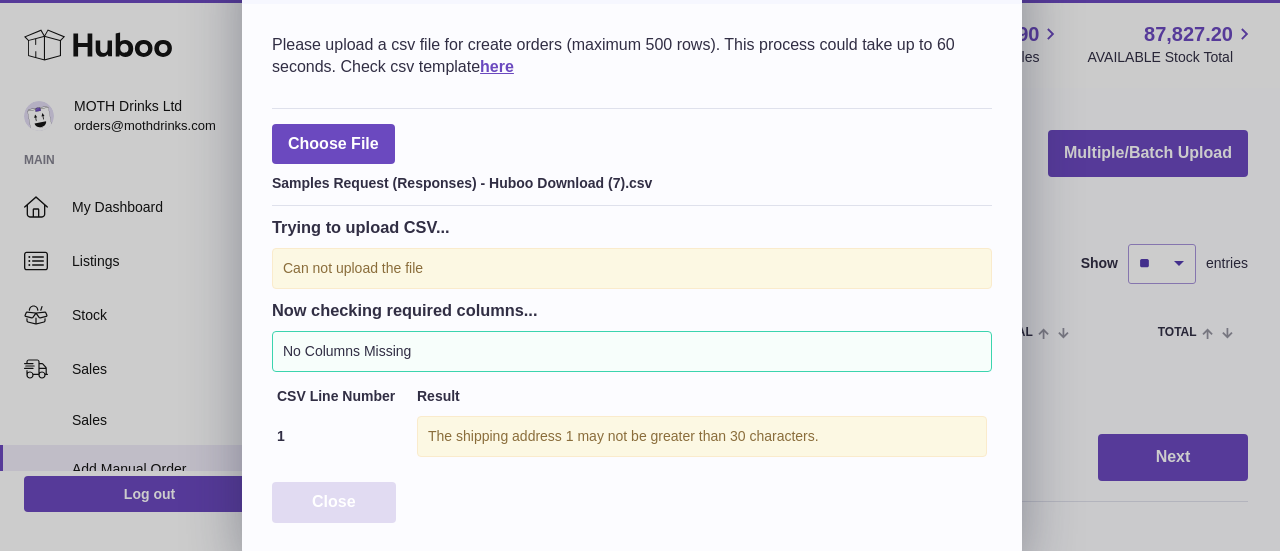 click on "Close" at bounding box center (334, 502) 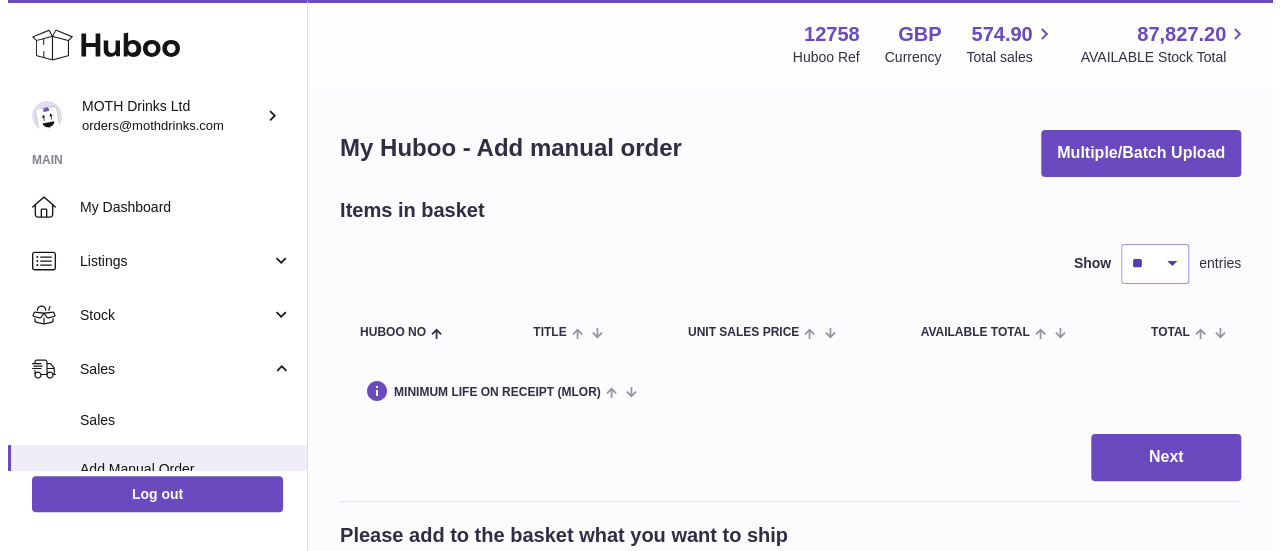 scroll, scrollTop: 0, scrollLeft: 0, axis: both 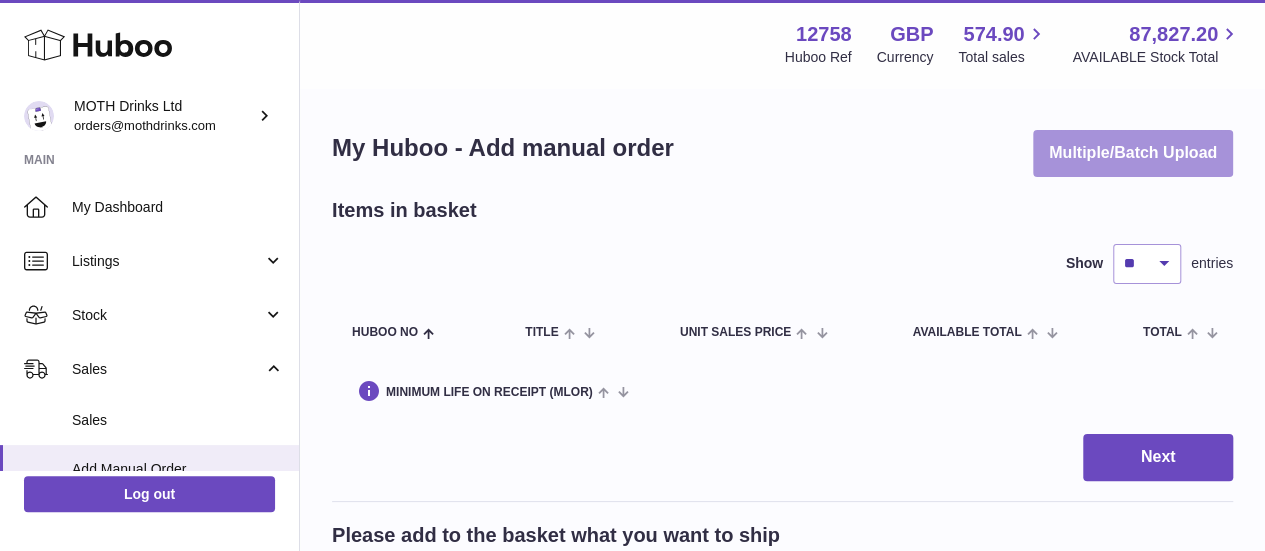 click on "Multiple/Batch Upload" at bounding box center [1133, 153] 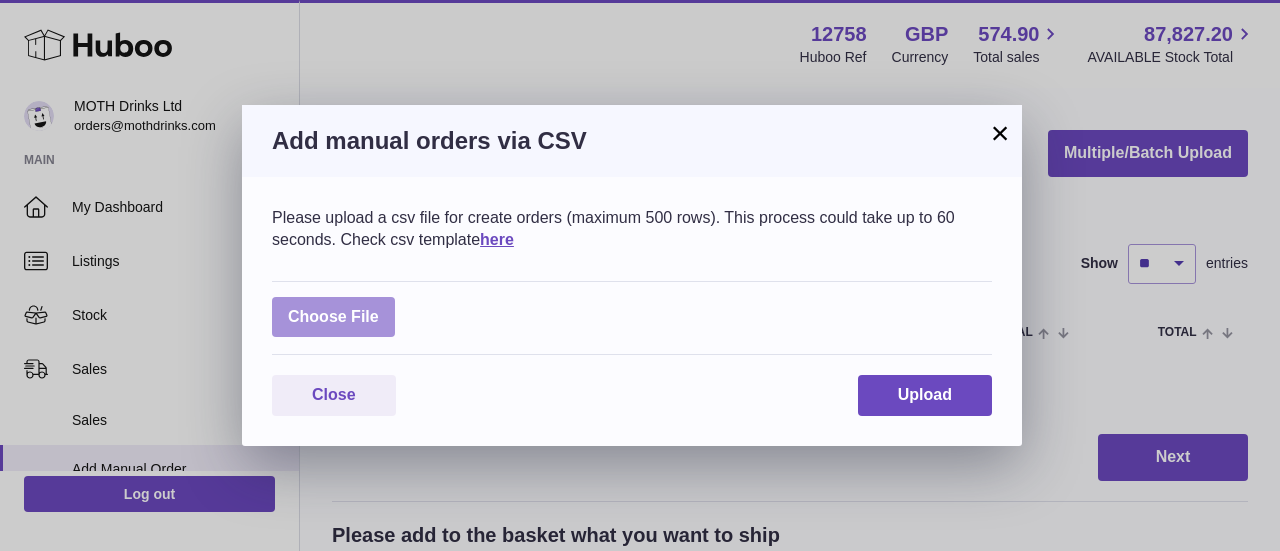 click at bounding box center (333, 317) 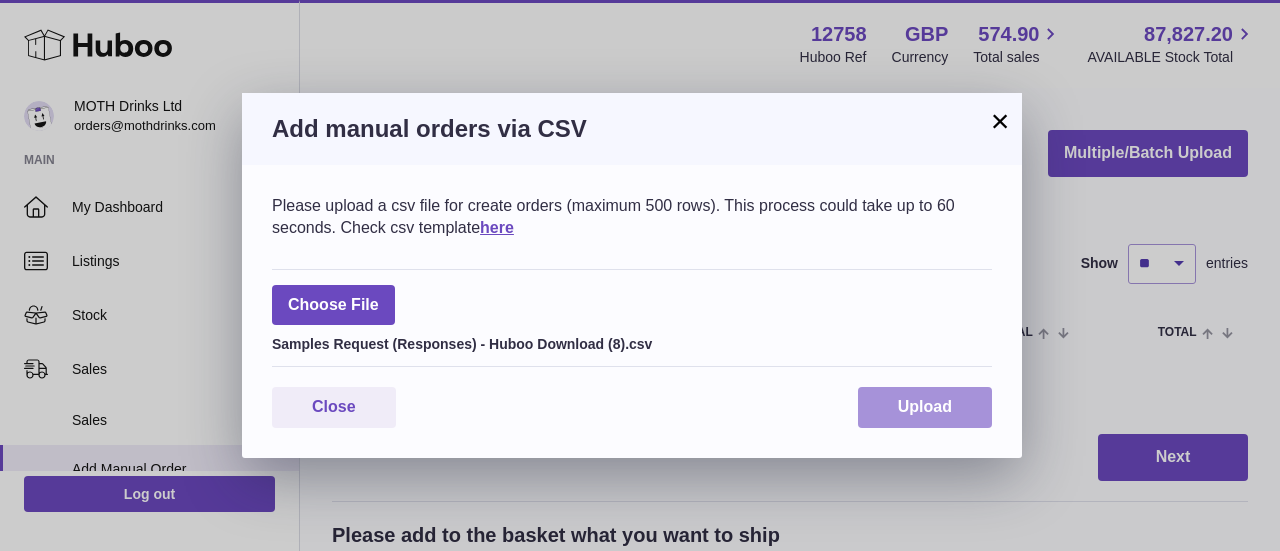 click on "Upload" at bounding box center [925, 406] 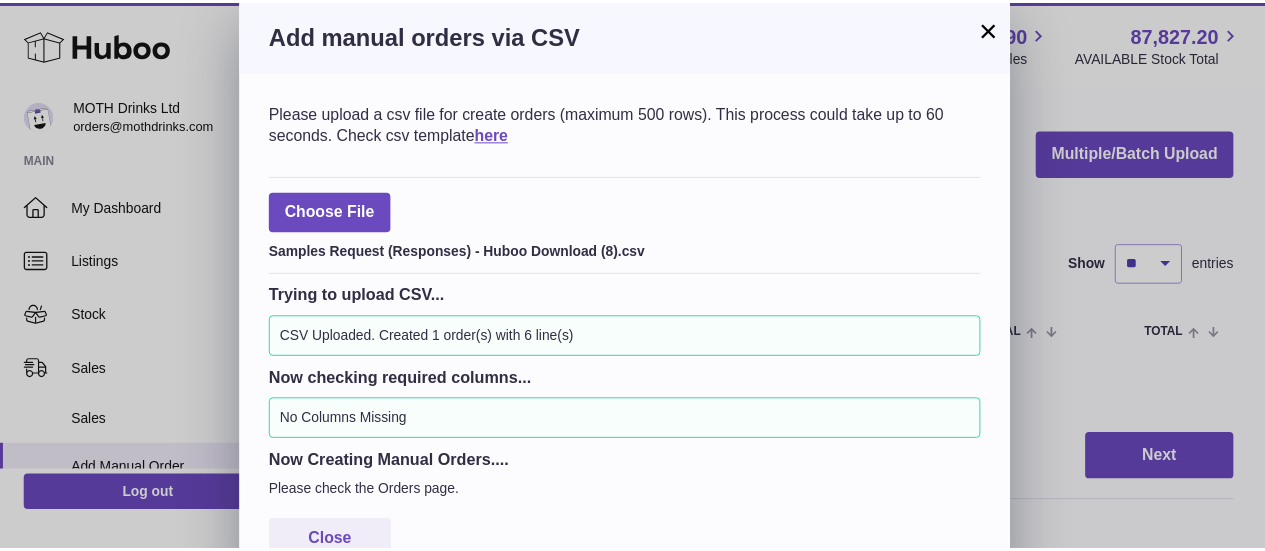 scroll, scrollTop: 40, scrollLeft: 0, axis: vertical 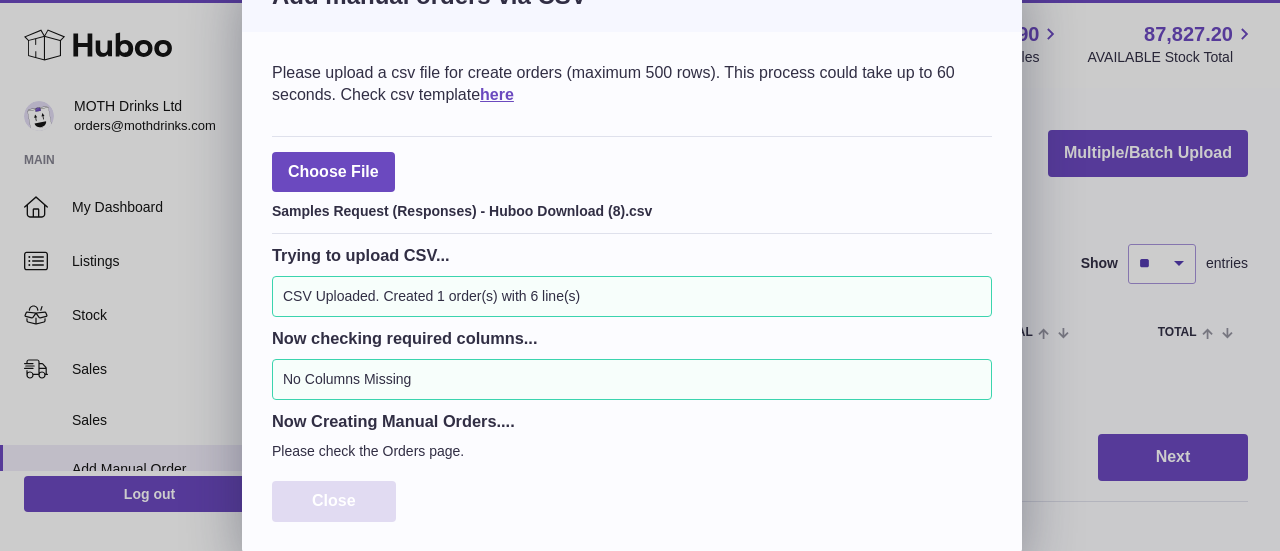 click on "Close" at bounding box center [334, 501] 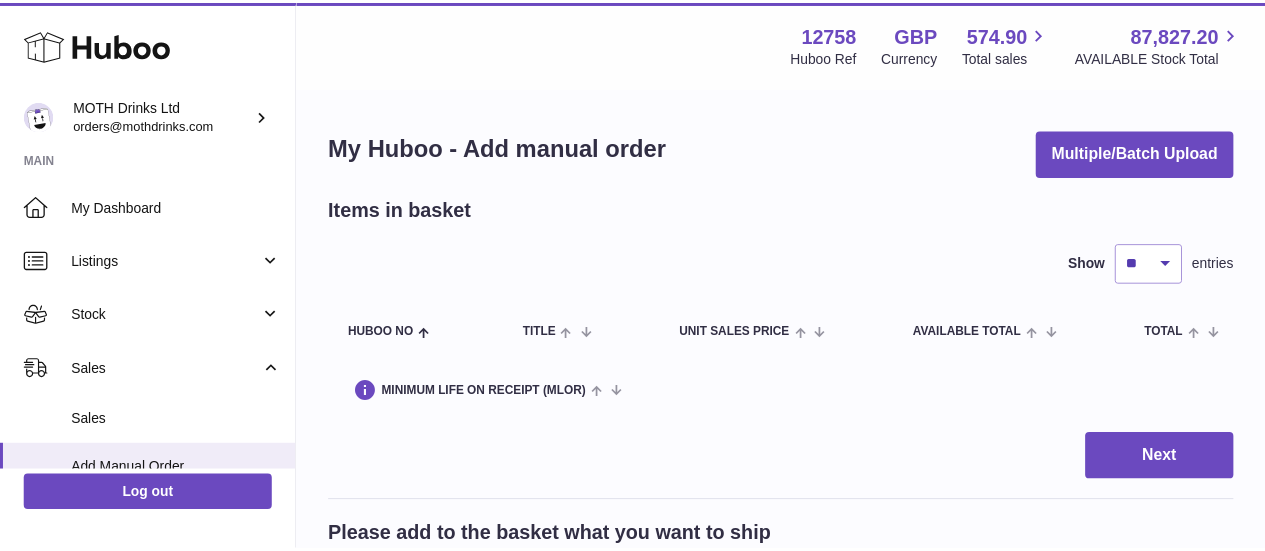 scroll, scrollTop: 0, scrollLeft: 0, axis: both 